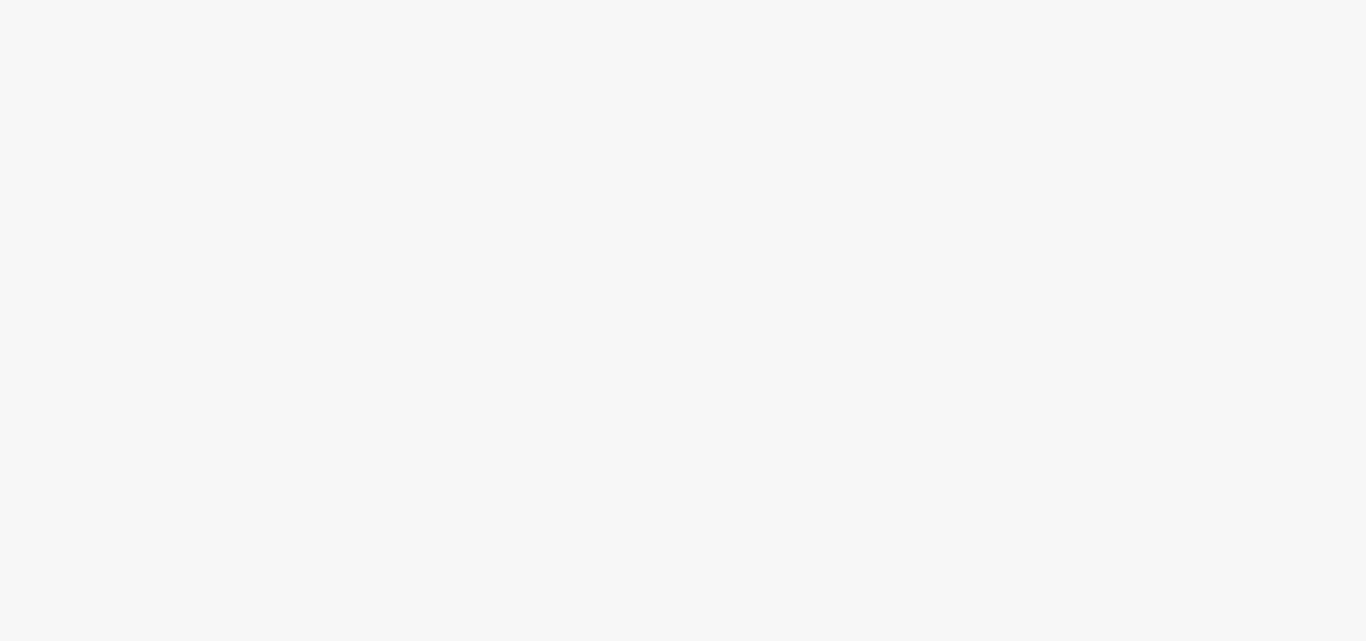 scroll, scrollTop: 0, scrollLeft: 0, axis: both 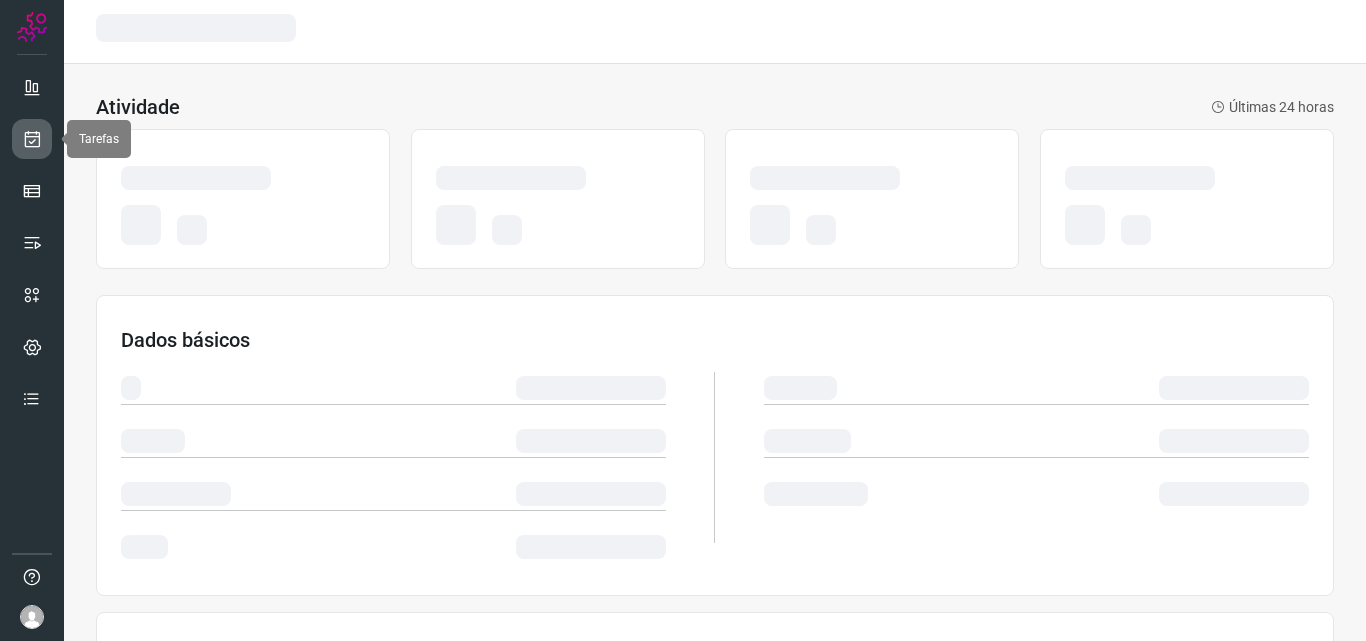 click at bounding box center [32, 139] 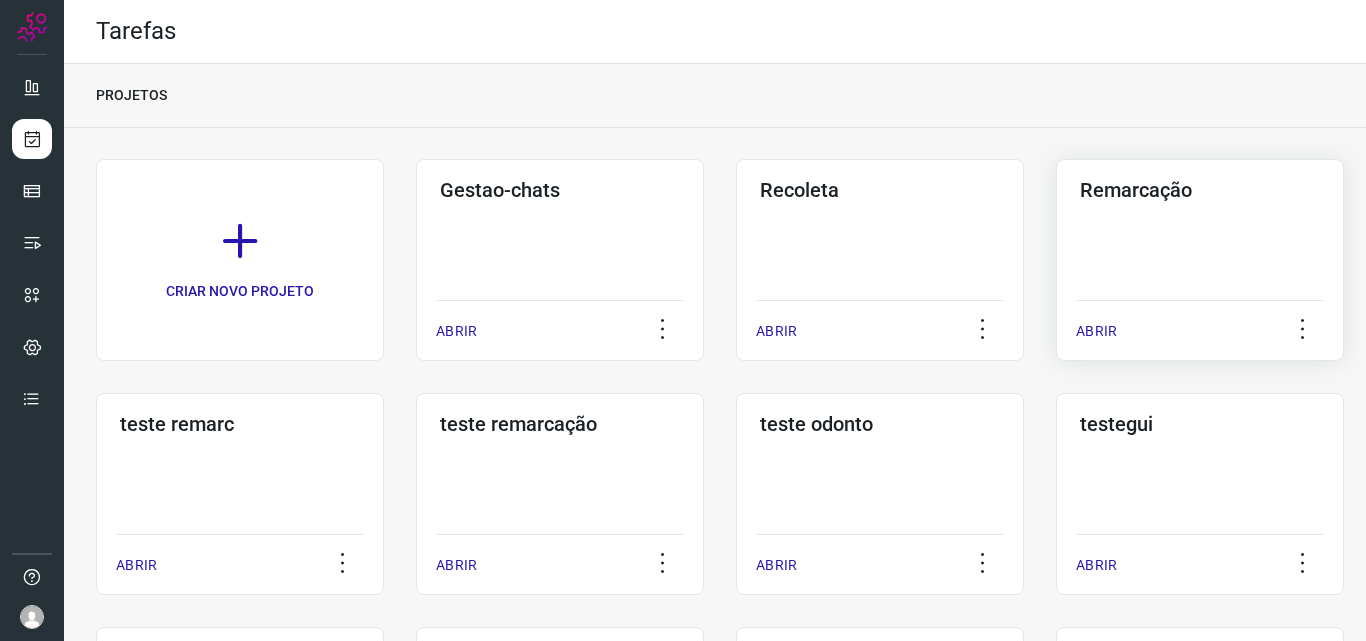click on "Remarcação  ABRIR" 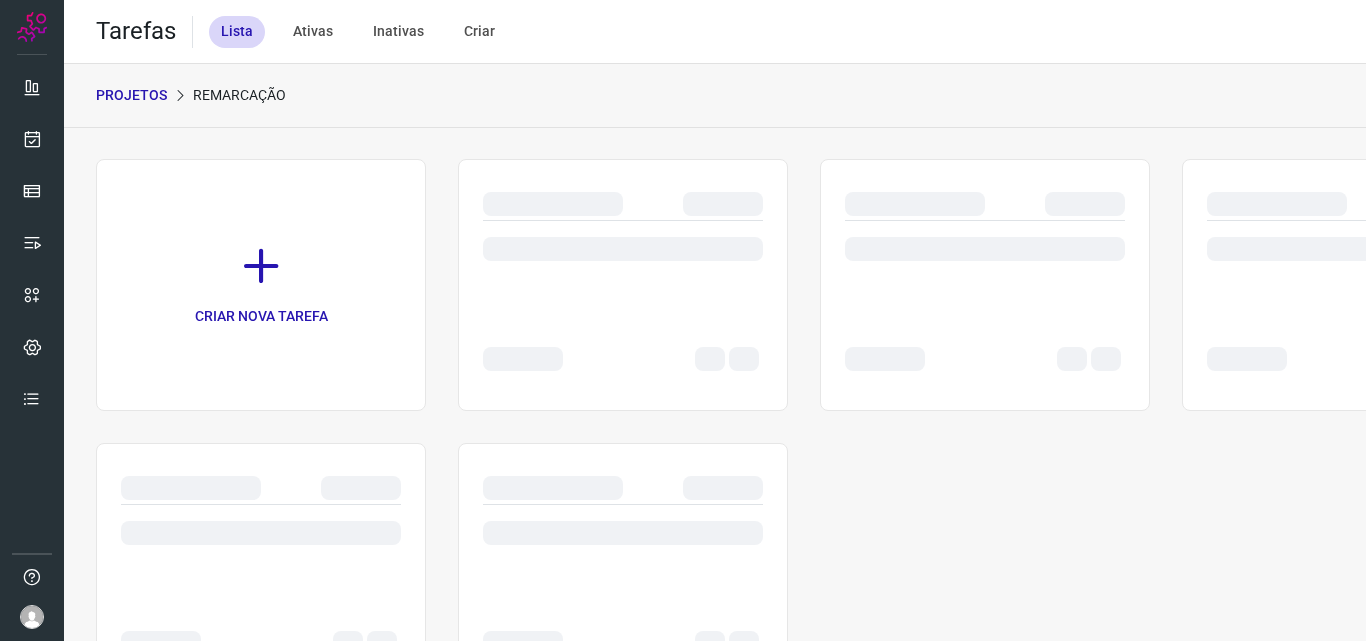 click at bounding box center [985, 338] 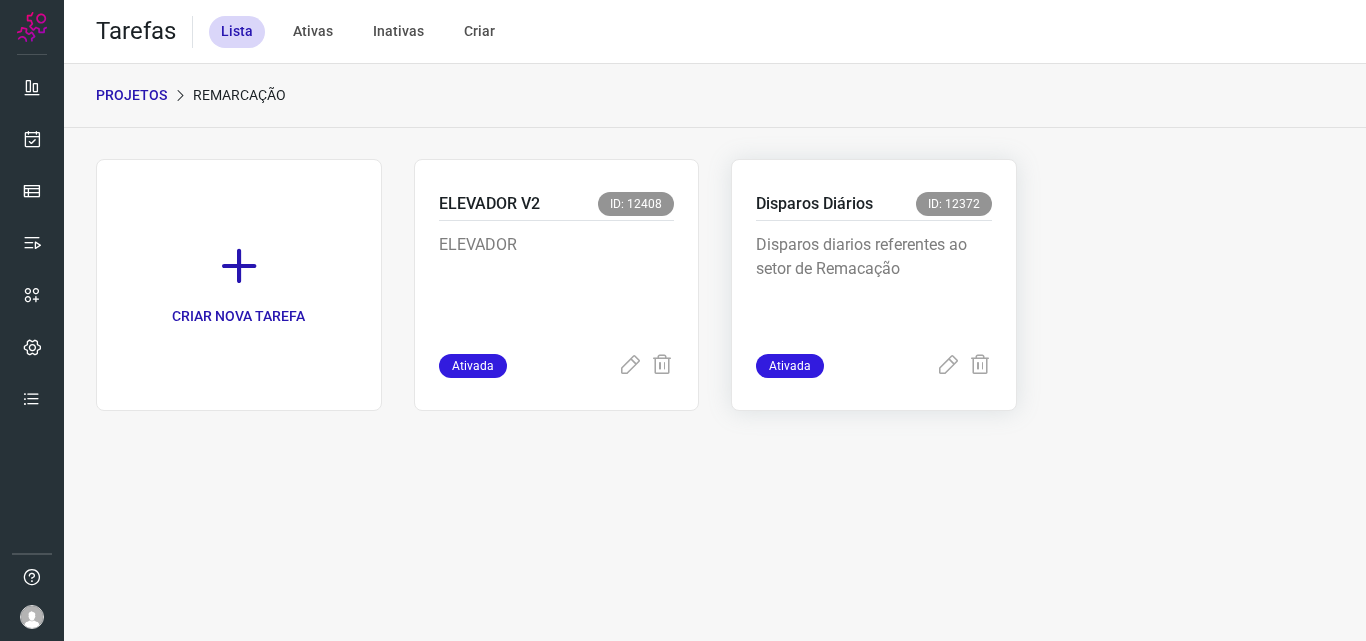 click on "Disparos diarios referentes ao setor de Remacação" at bounding box center (874, 283) 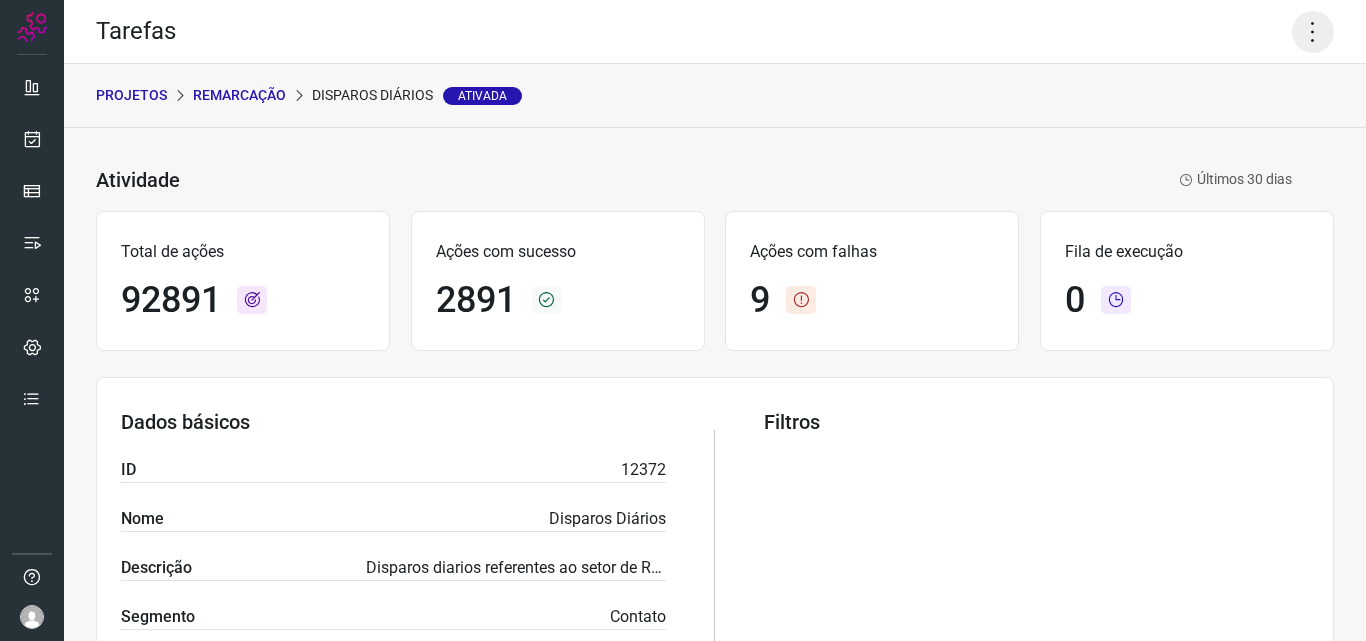 click 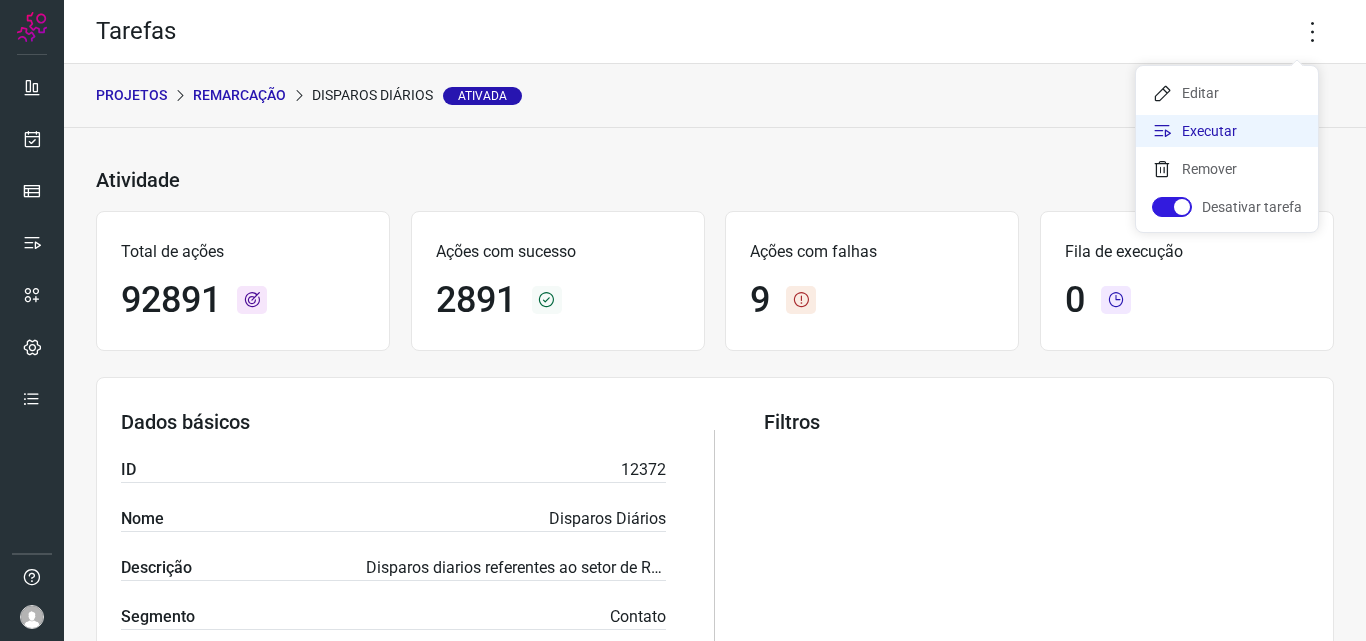 click on "Executar" 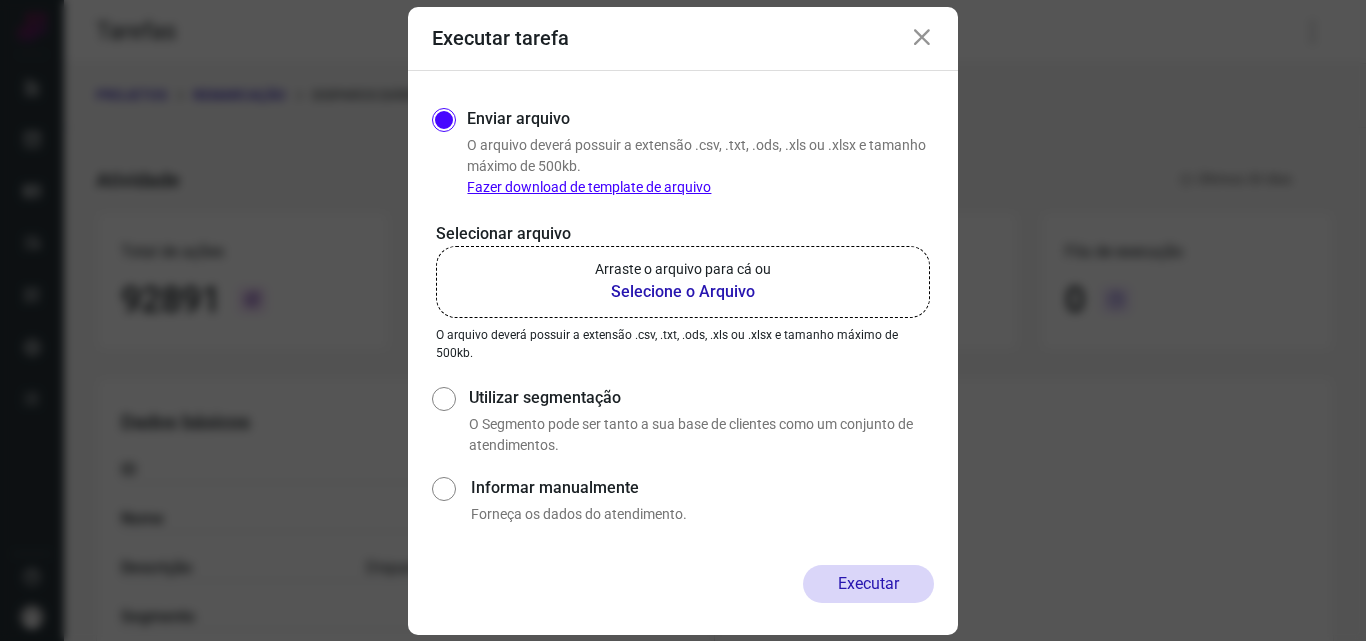 click on "Arraste o arquivo para cá ou Selecione o Arquivo" 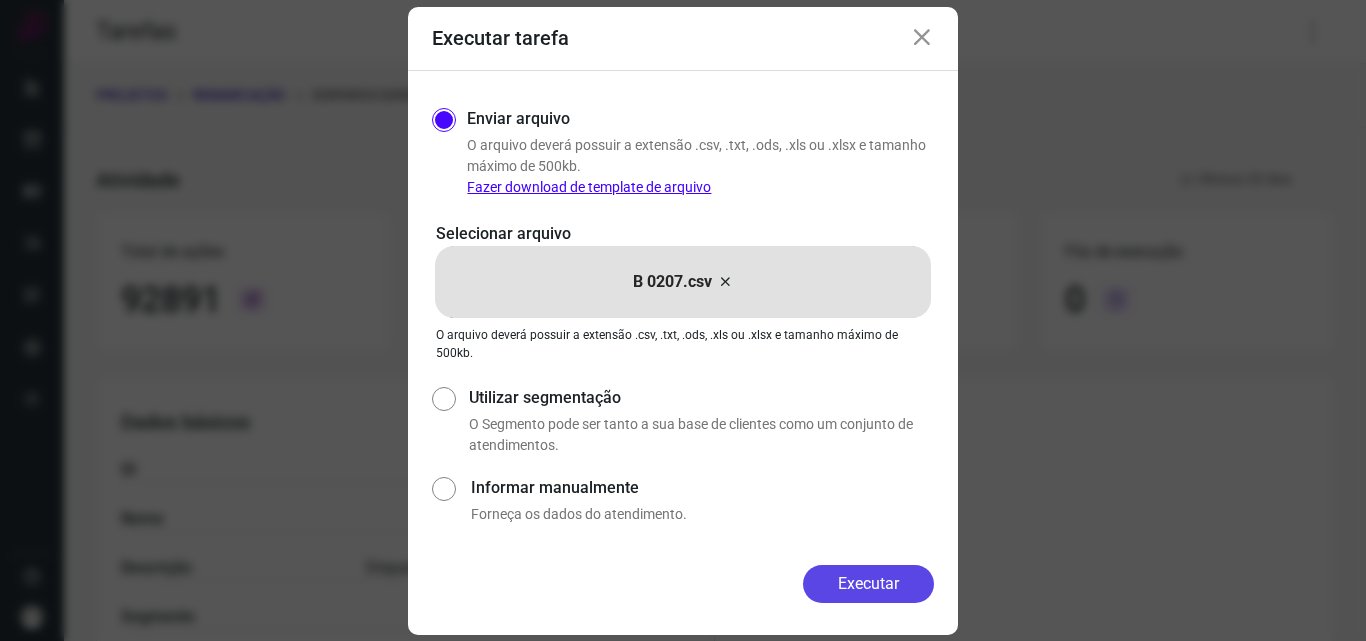 click on "Executar" at bounding box center [868, 584] 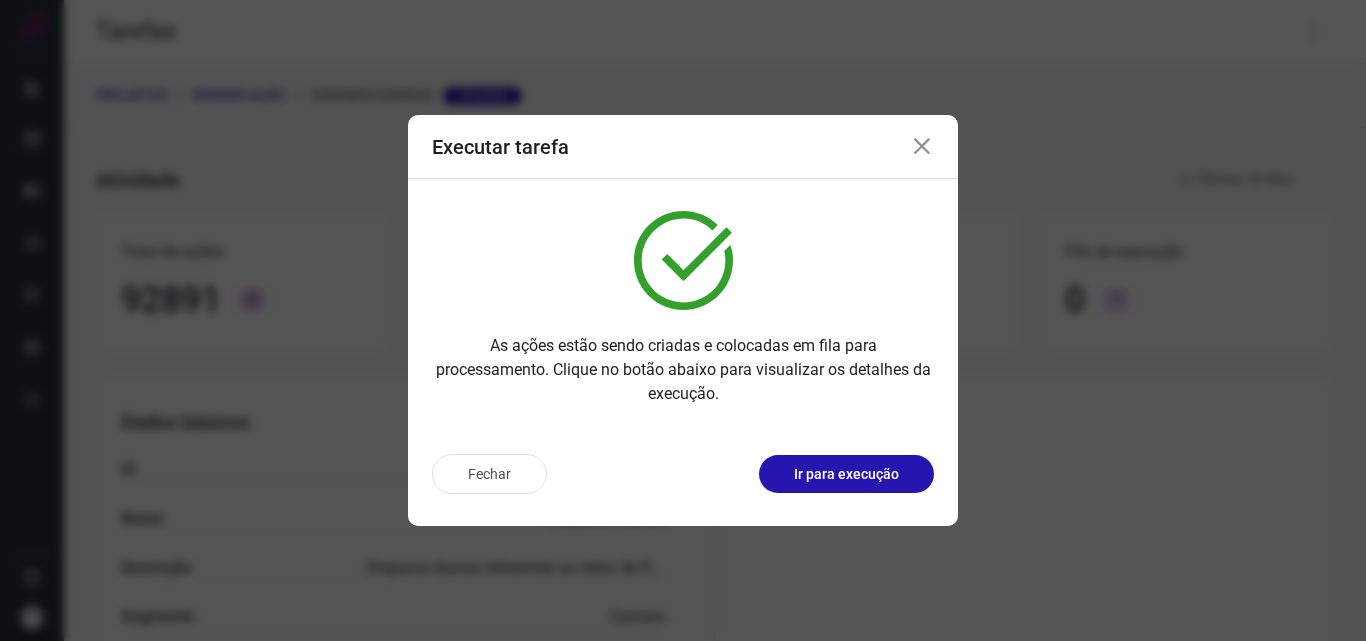 click on "Ir para execução" at bounding box center [846, 474] 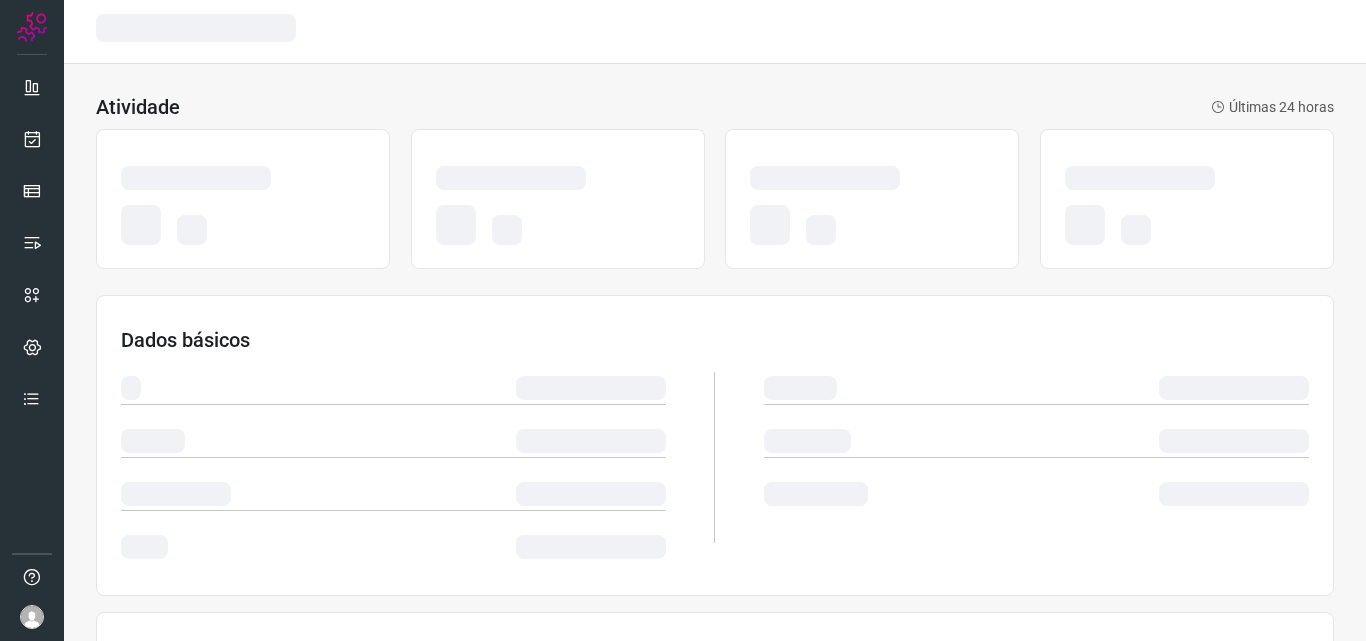 scroll, scrollTop: 0, scrollLeft: 0, axis: both 